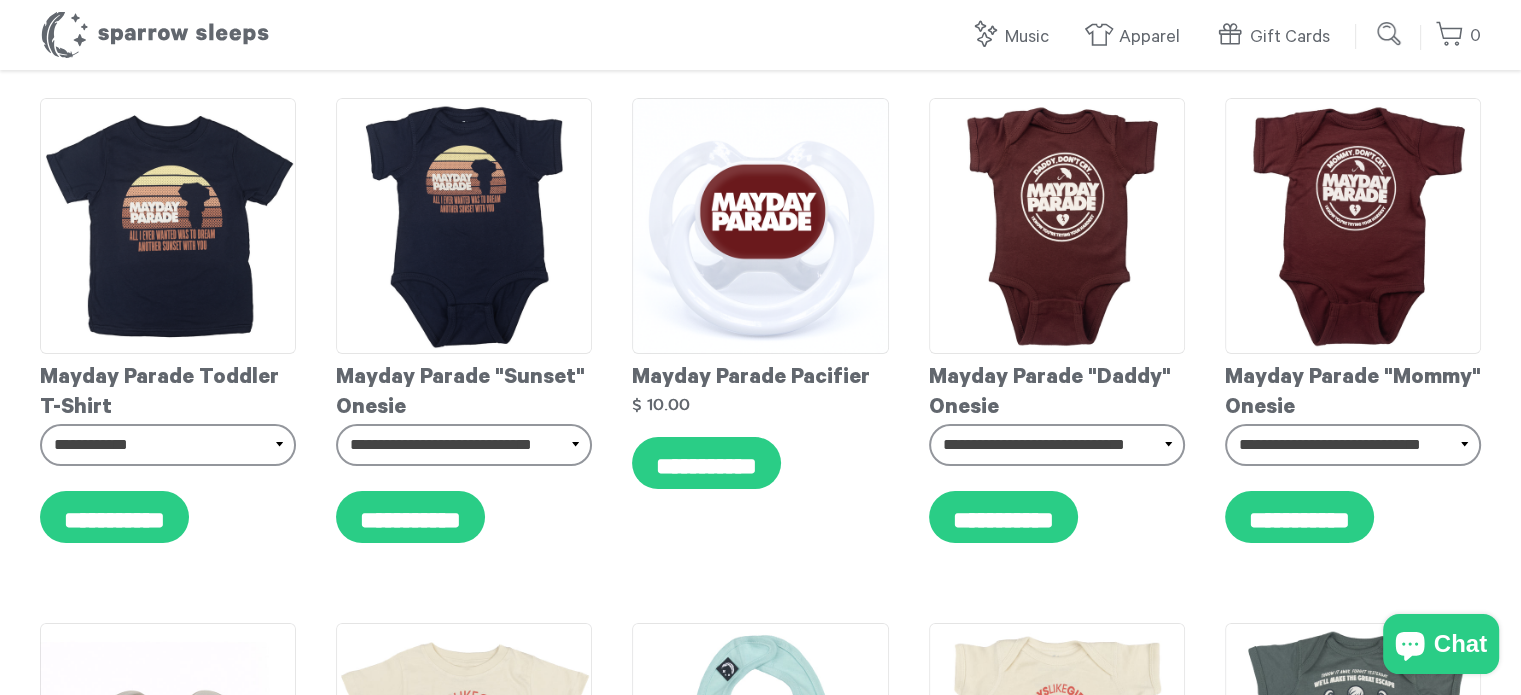 scroll, scrollTop: 0, scrollLeft: 0, axis: both 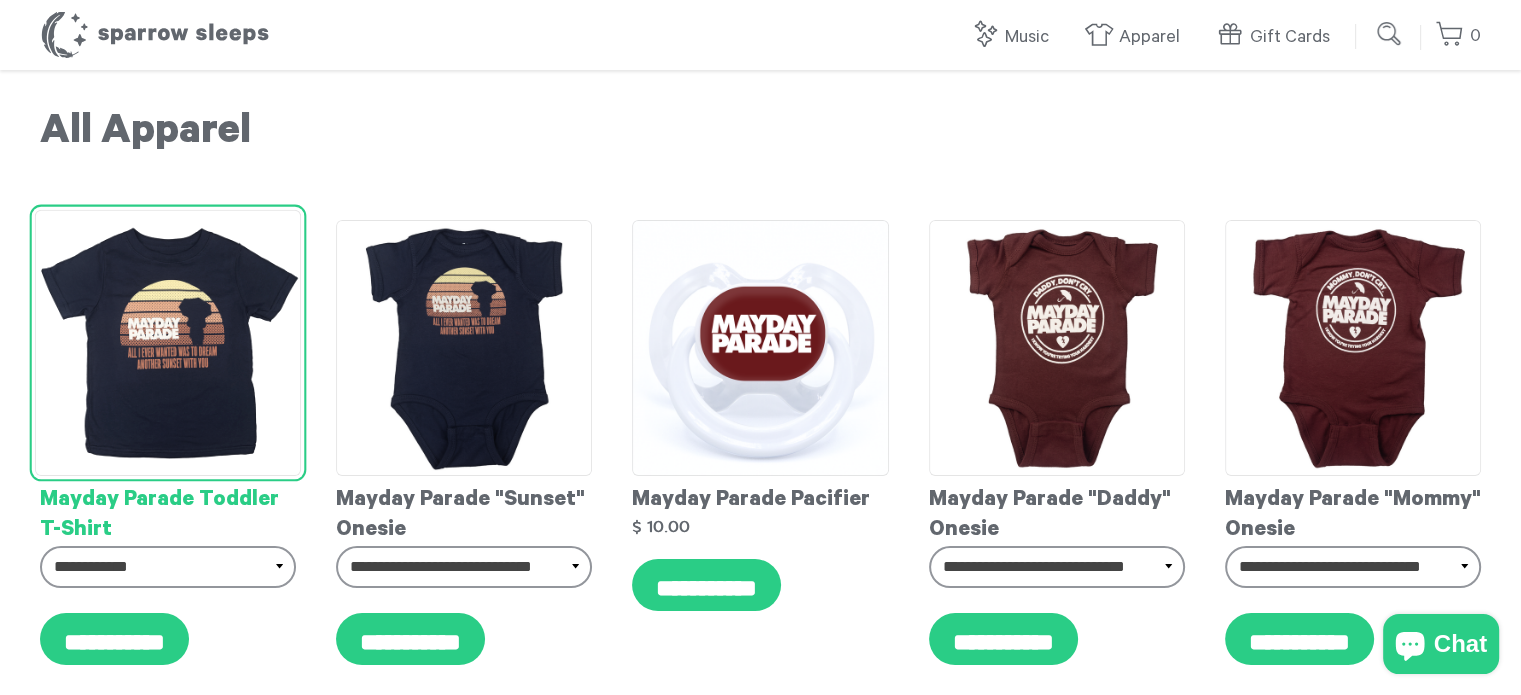 click at bounding box center [168, 343] 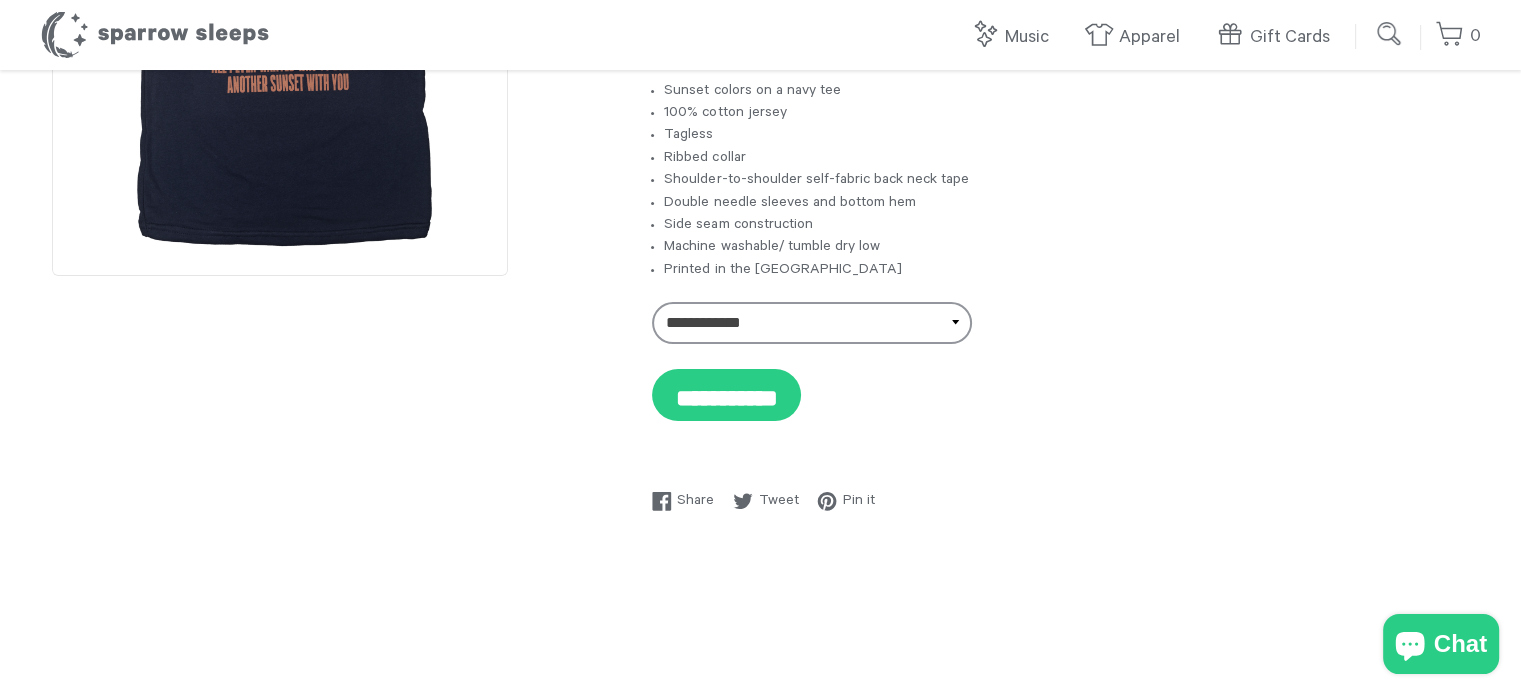 scroll, scrollTop: 300, scrollLeft: 0, axis: vertical 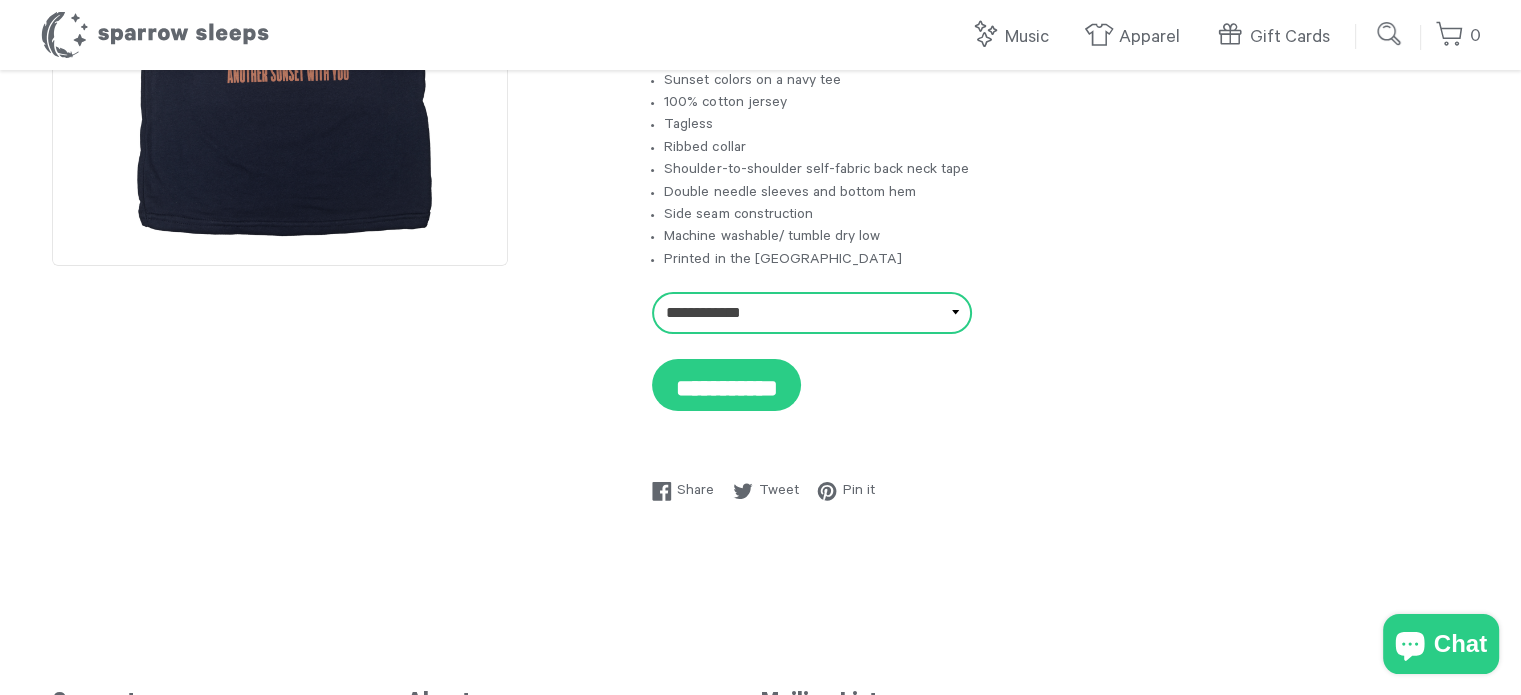 click on "**********" at bounding box center (812, 313) 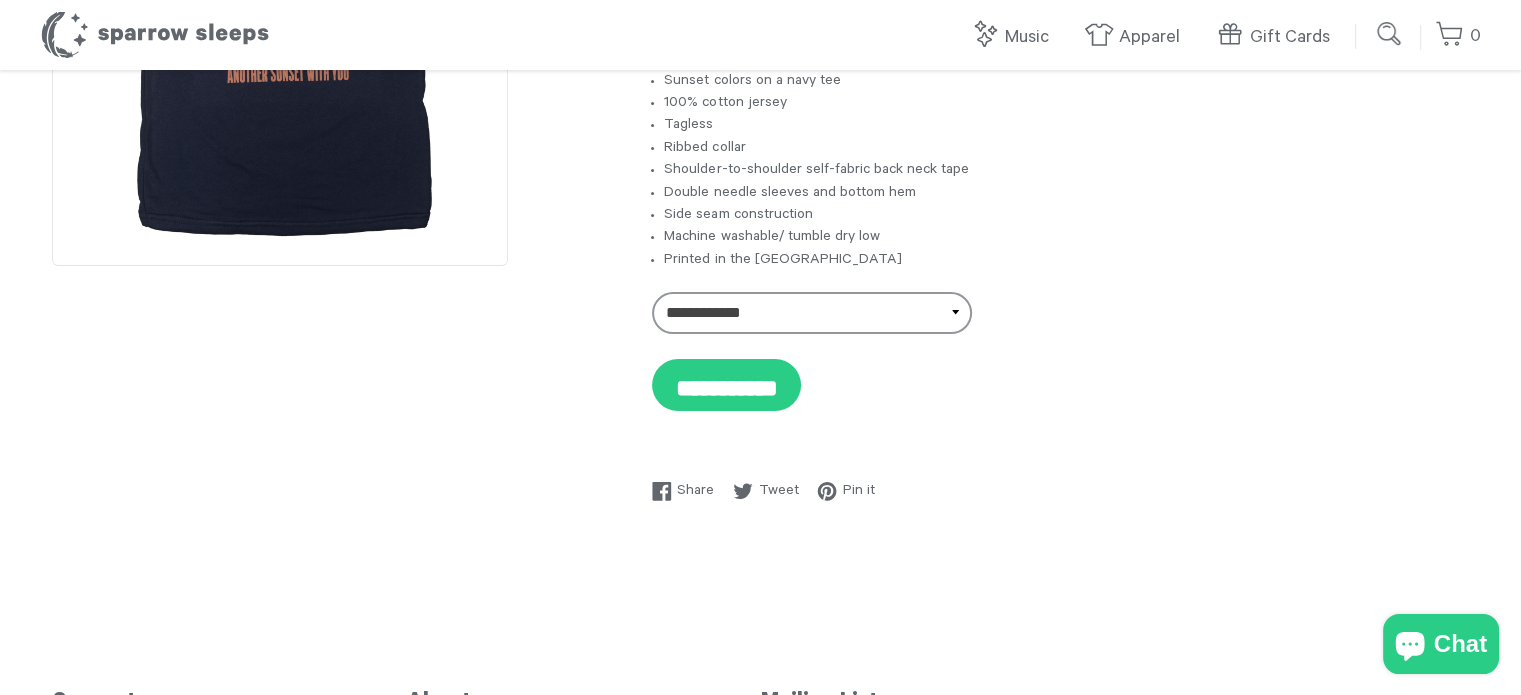 click on "**********" at bounding box center (1060, 160) 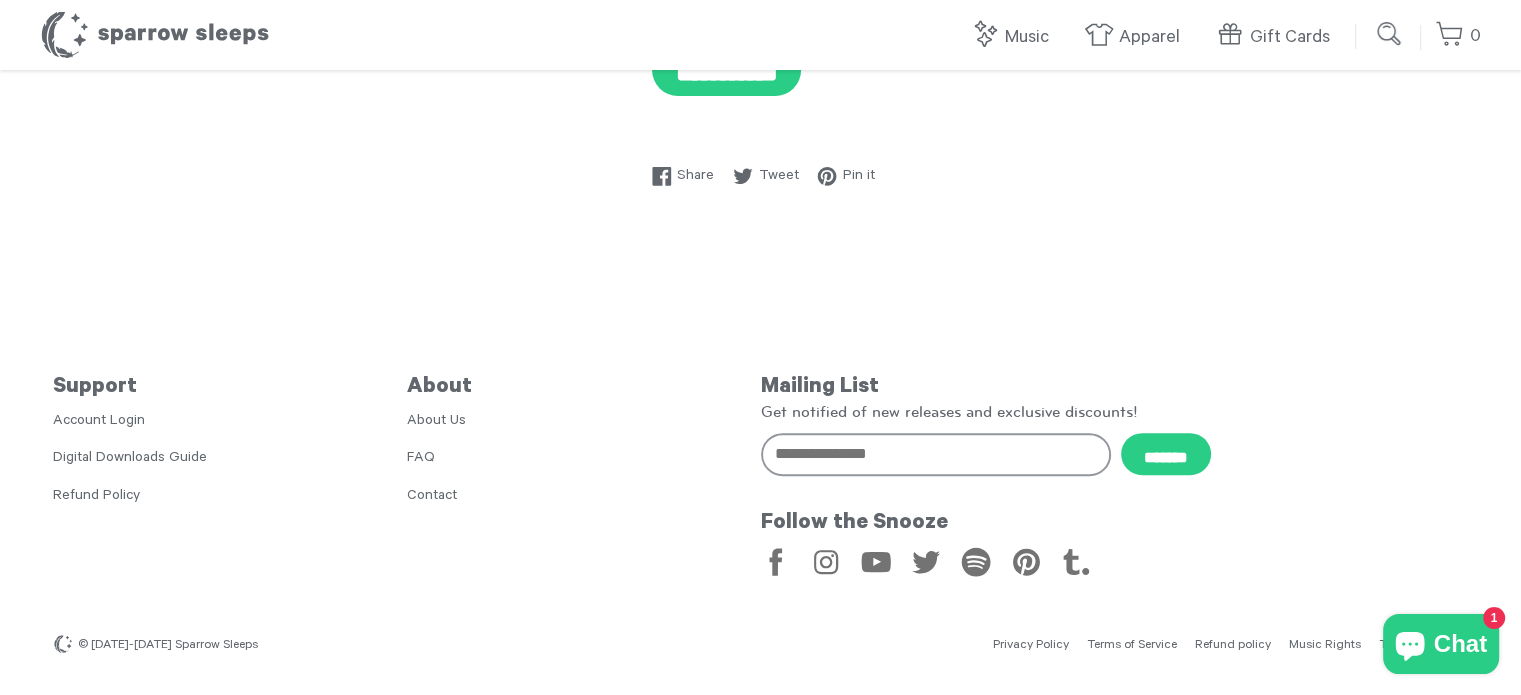 click on "FAQ" at bounding box center [421, 459] 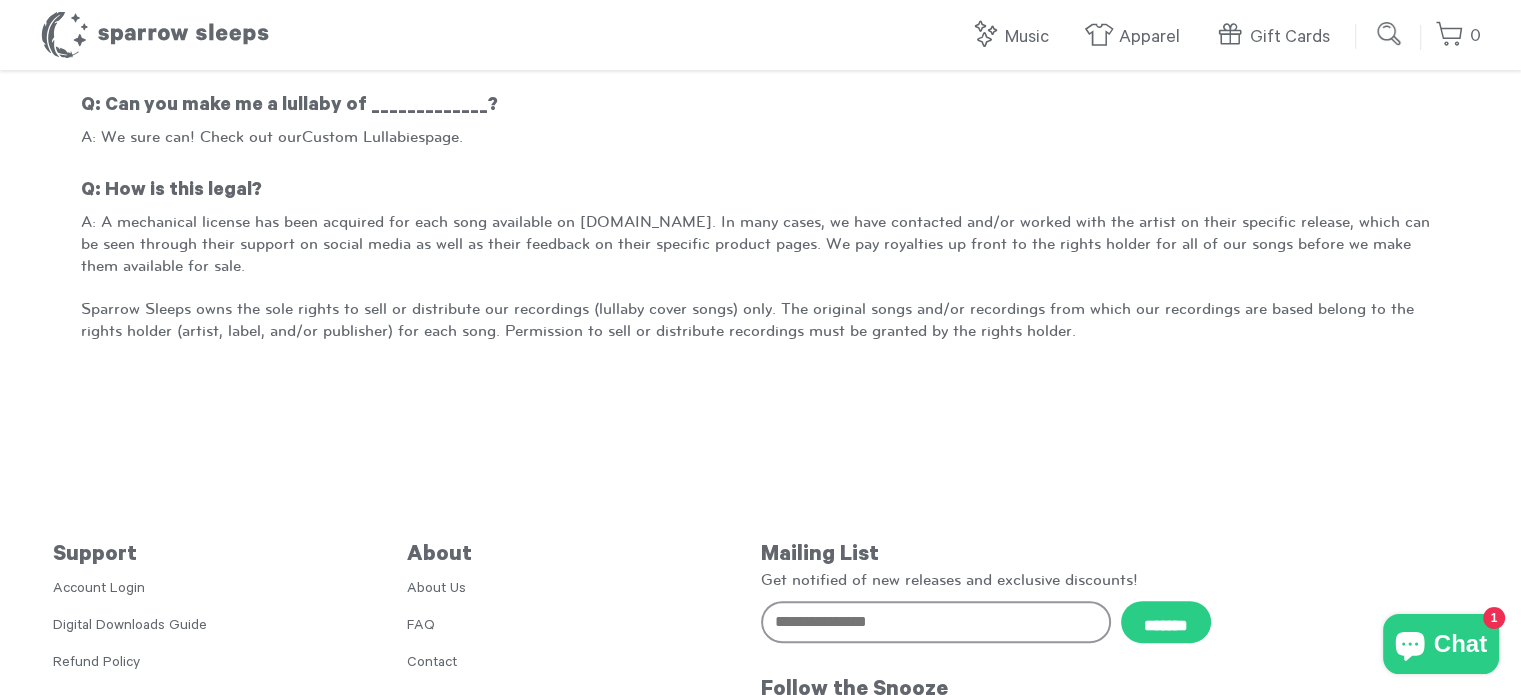scroll, scrollTop: 654, scrollLeft: 0, axis: vertical 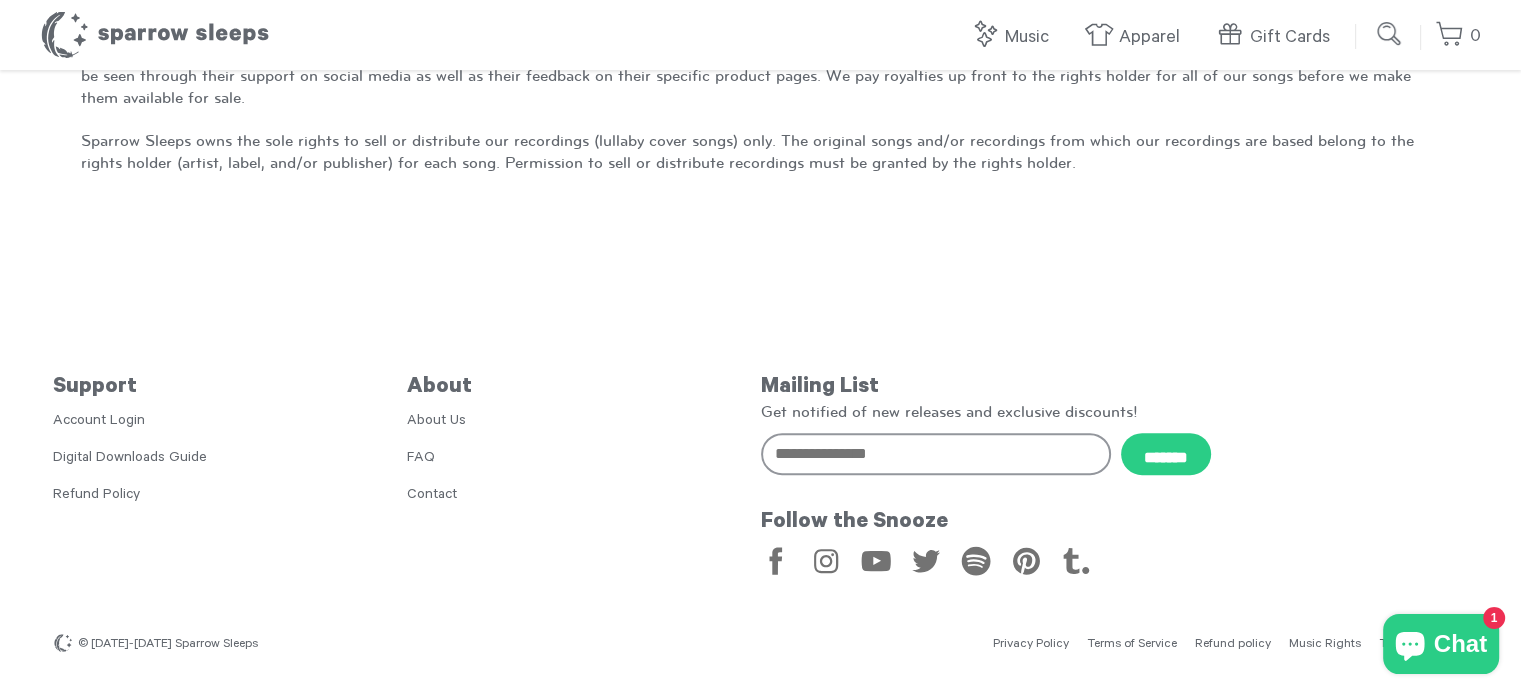 click on "Contact" at bounding box center (432, 496) 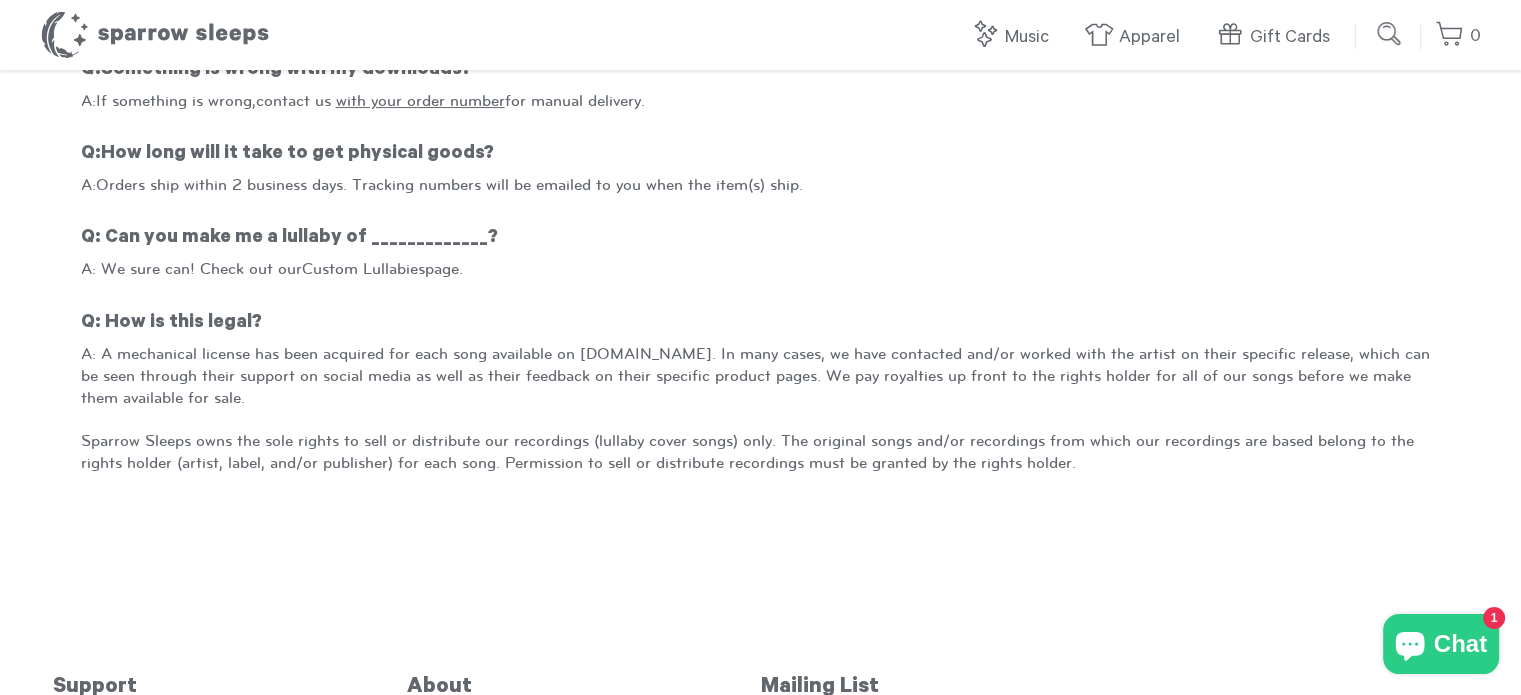 scroll, scrollTop: 0, scrollLeft: 0, axis: both 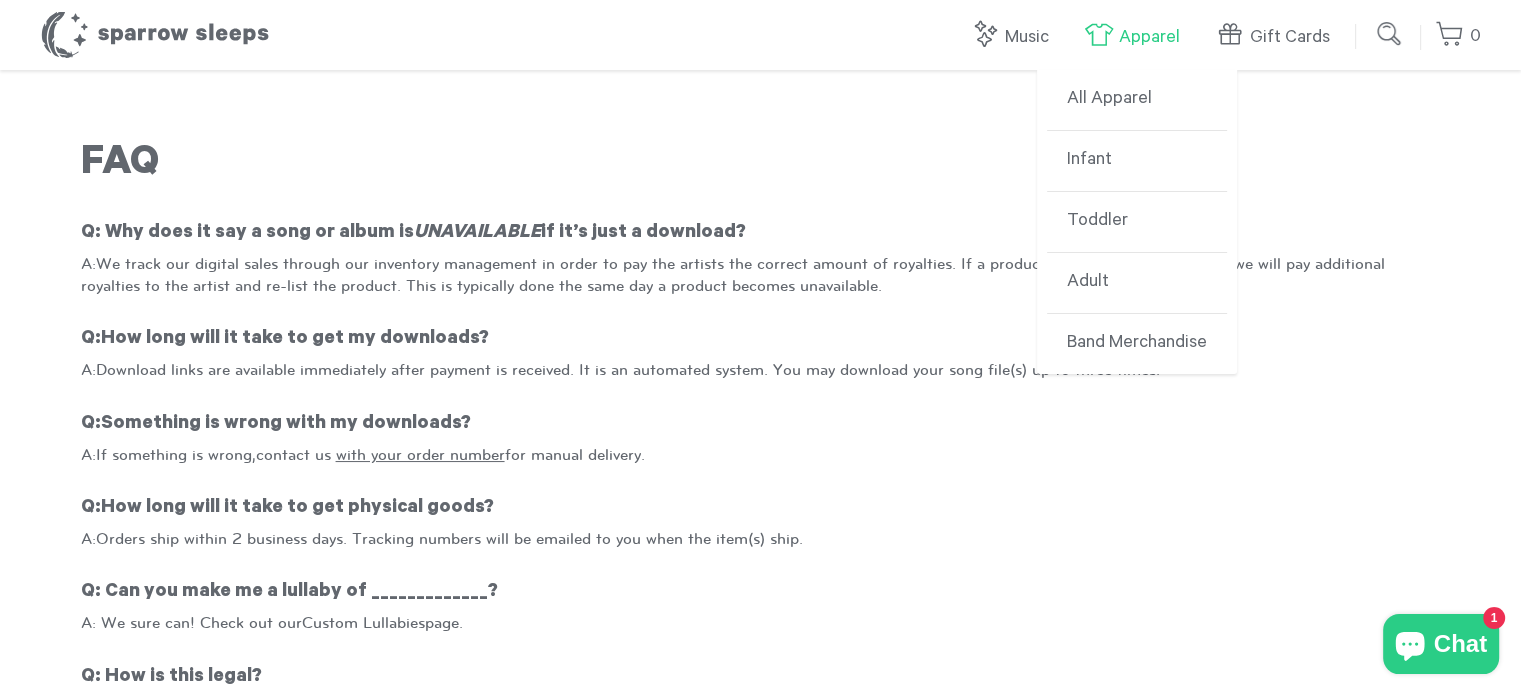 click on "Apparel" at bounding box center (1137, 37) 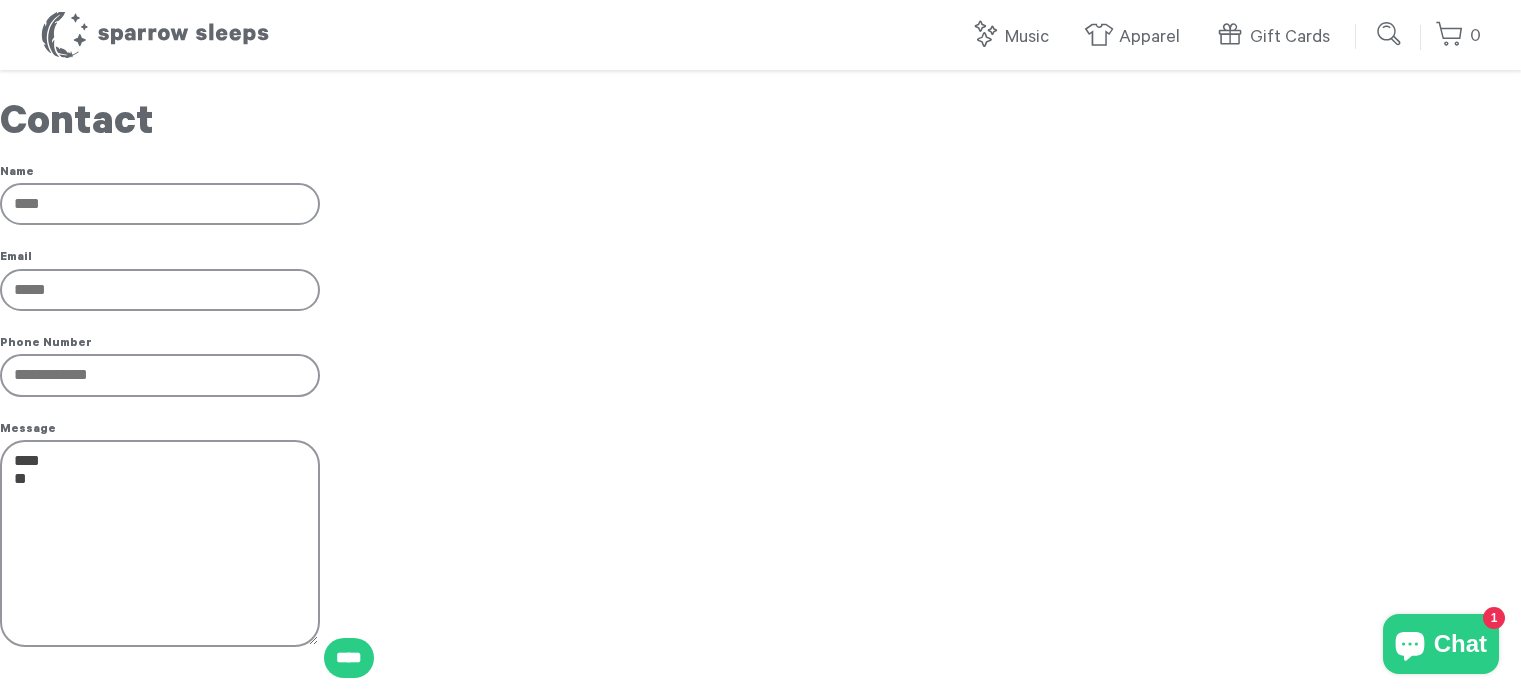scroll, scrollTop: 0, scrollLeft: 0, axis: both 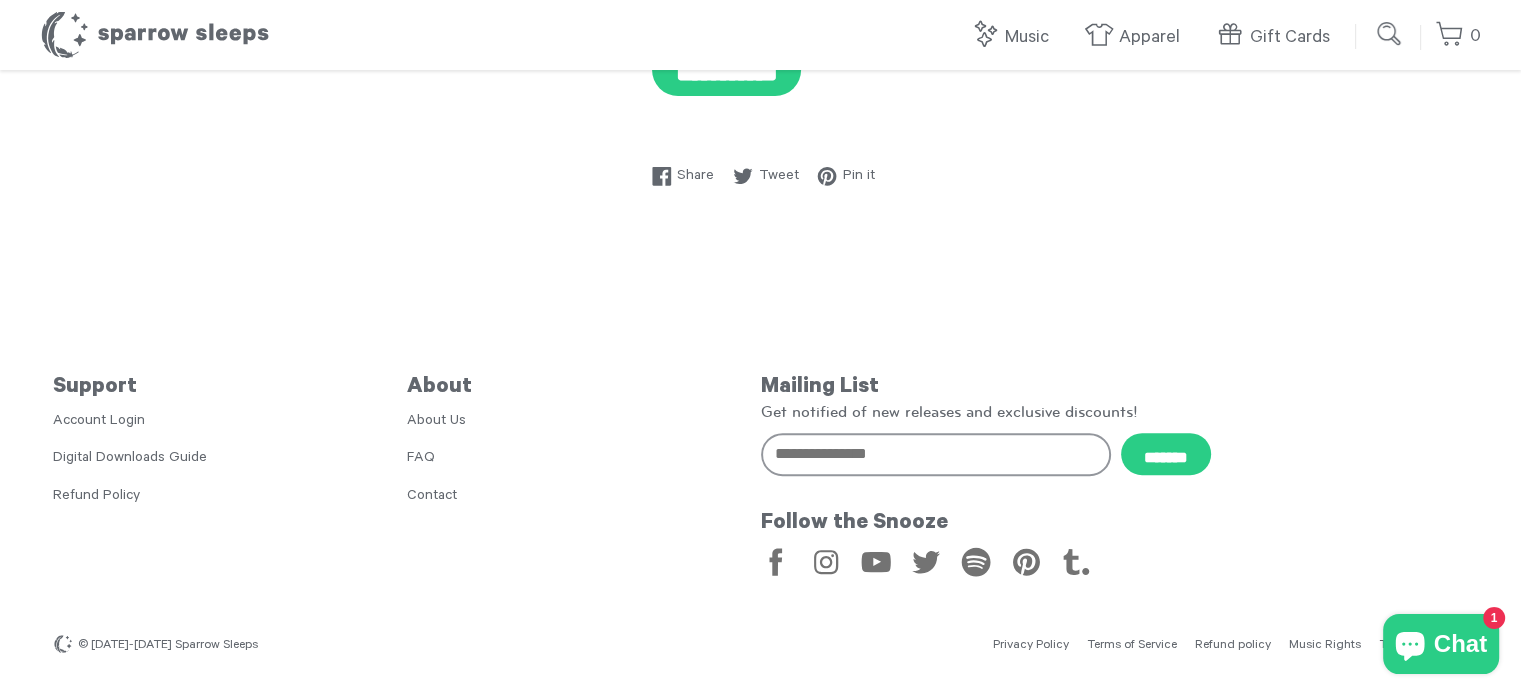 click on "About Us" at bounding box center [436, 422] 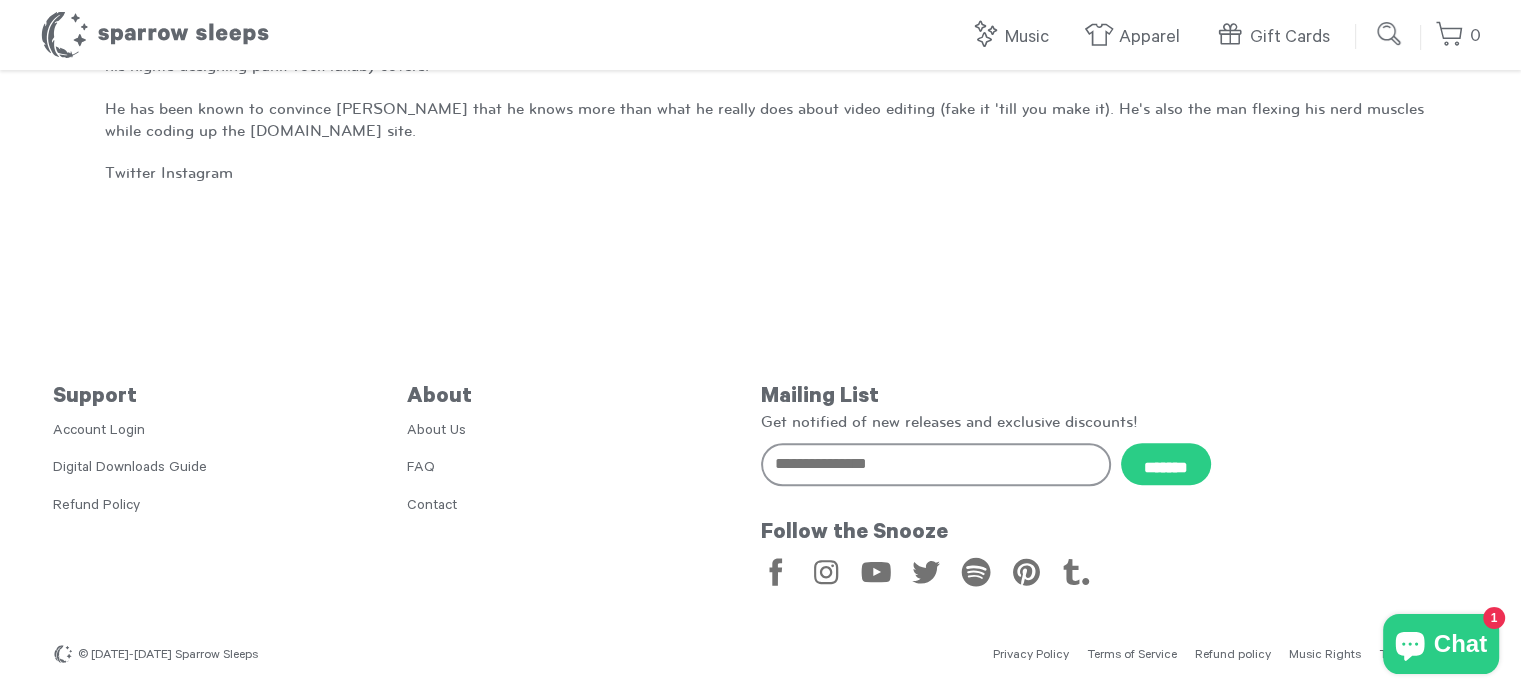 scroll, scrollTop: 1073, scrollLeft: 0, axis: vertical 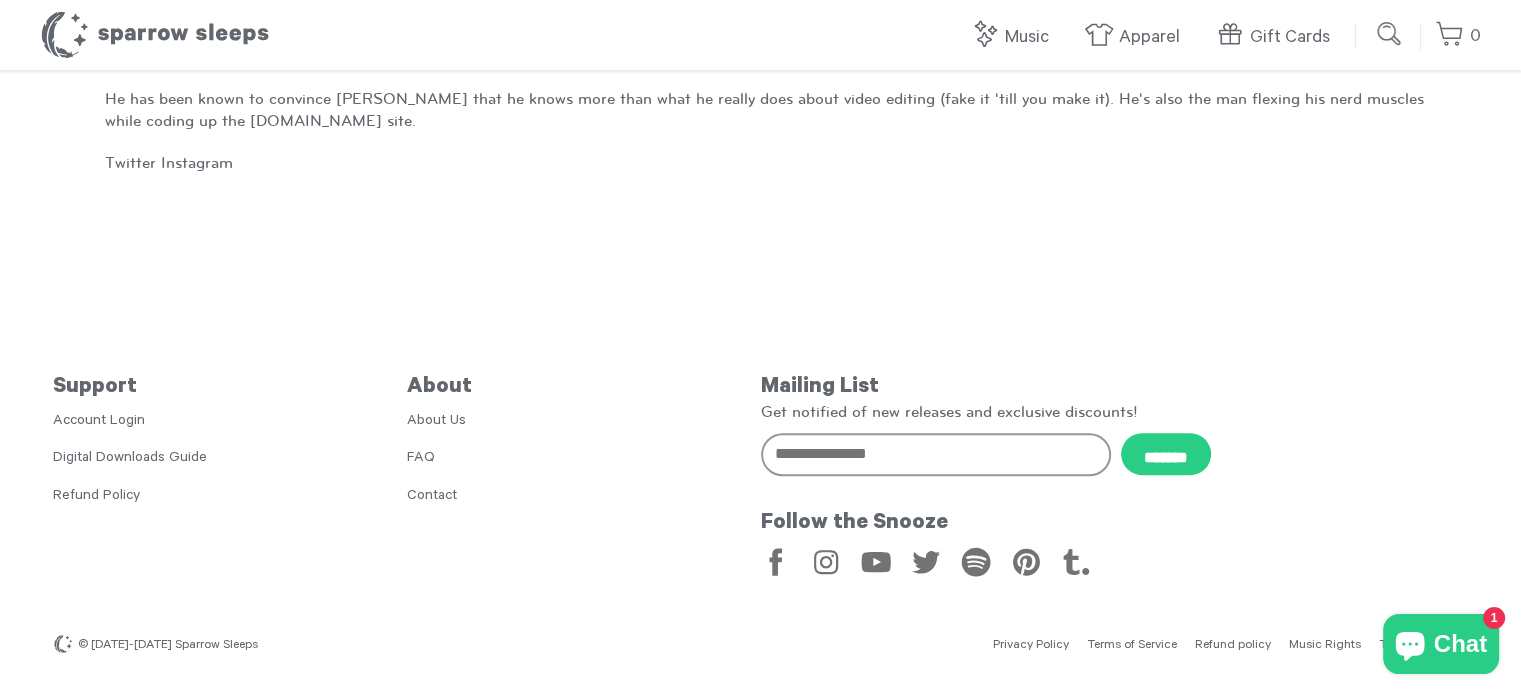 click on "FAQ" at bounding box center [421, 459] 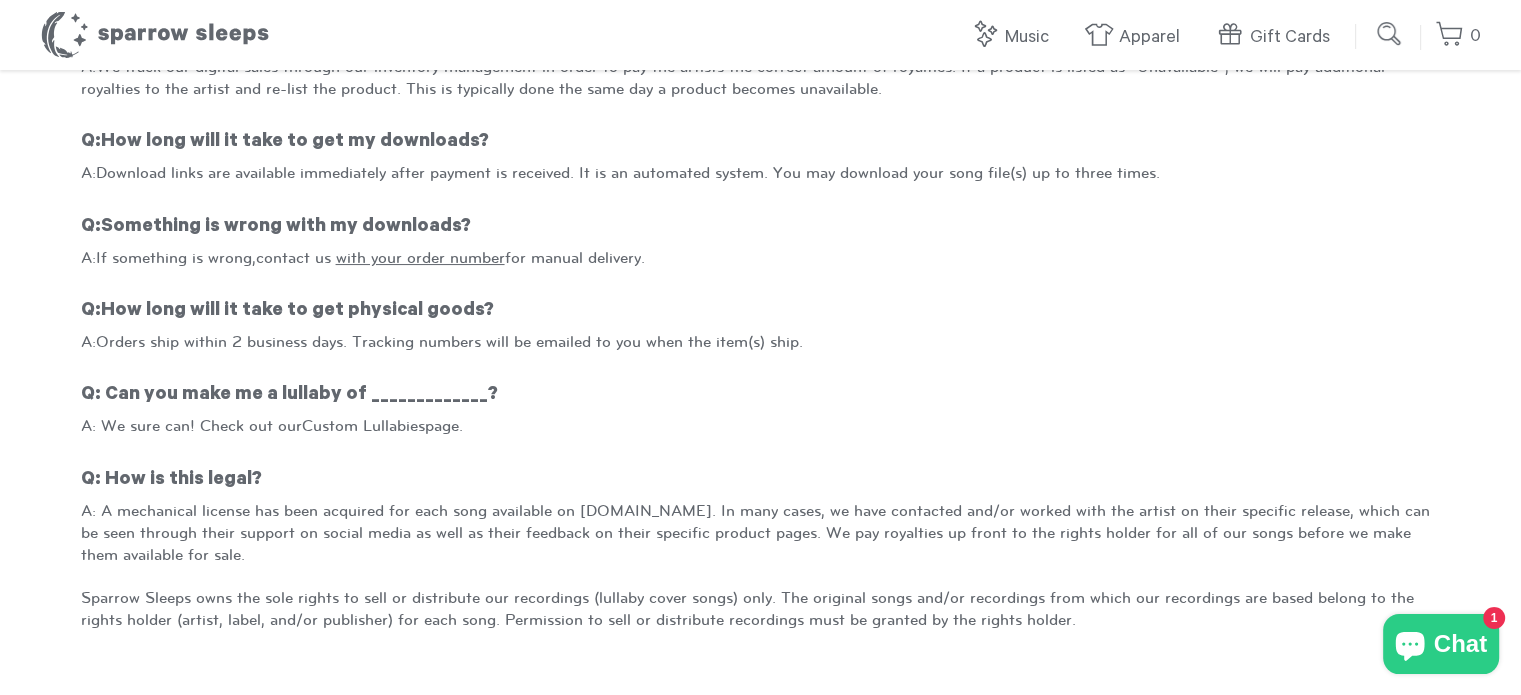 scroll, scrollTop: 200, scrollLeft: 0, axis: vertical 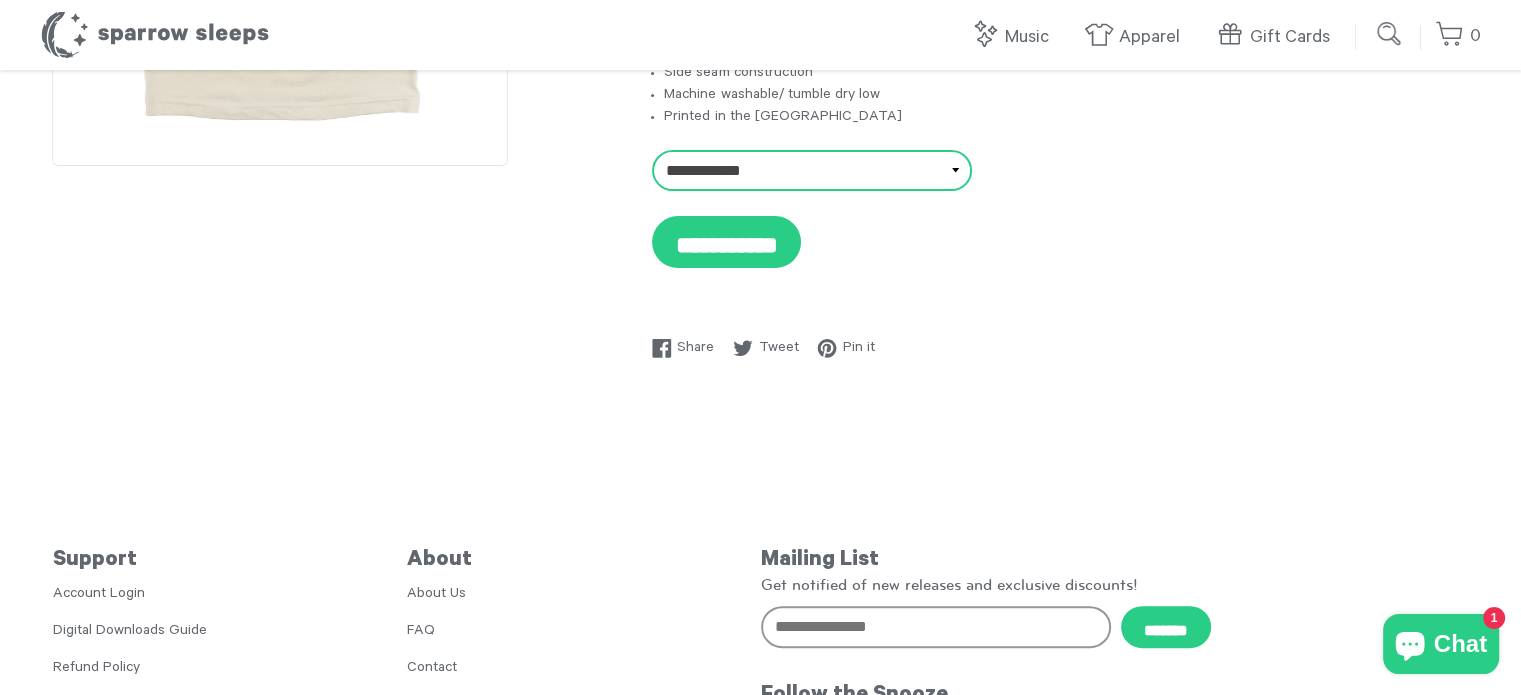 click on "**********" at bounding box center (812, 171) 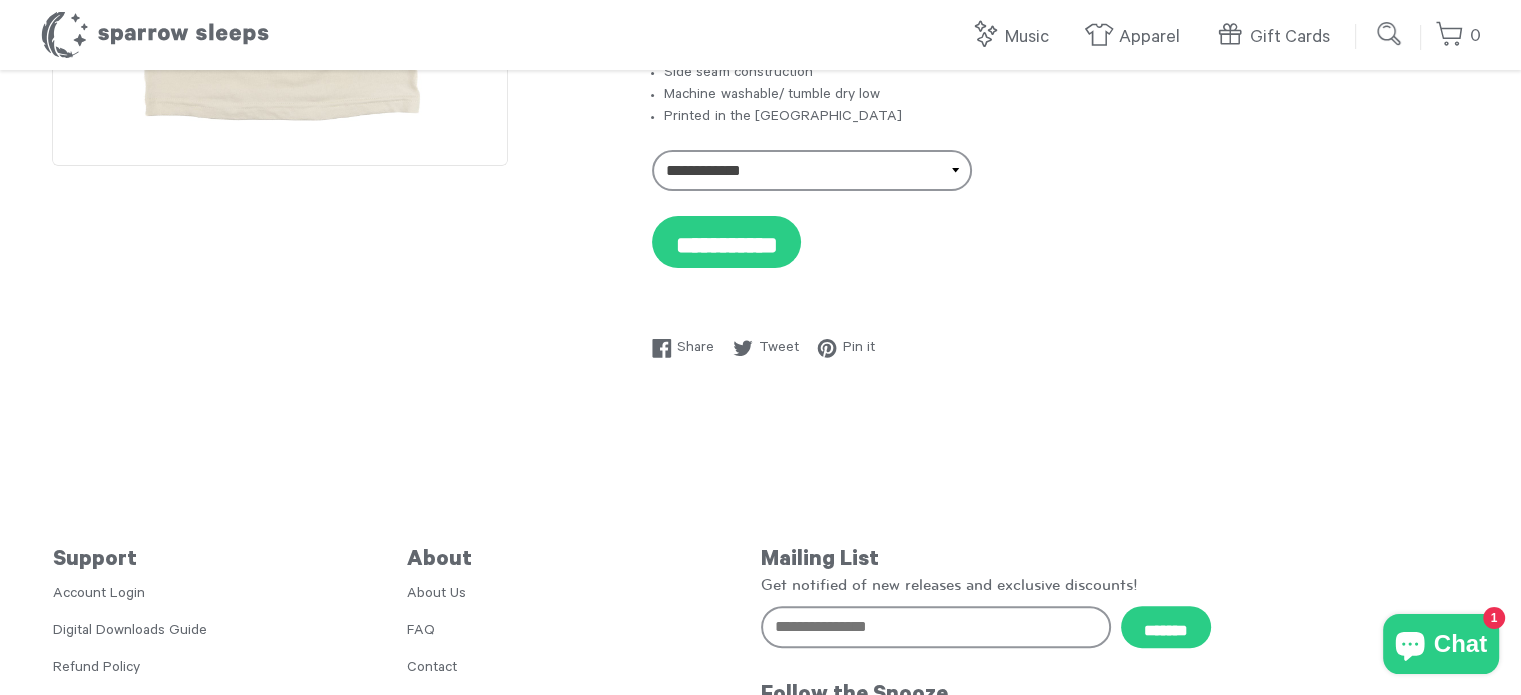 click on "**********" at bounding box center [760, 39] 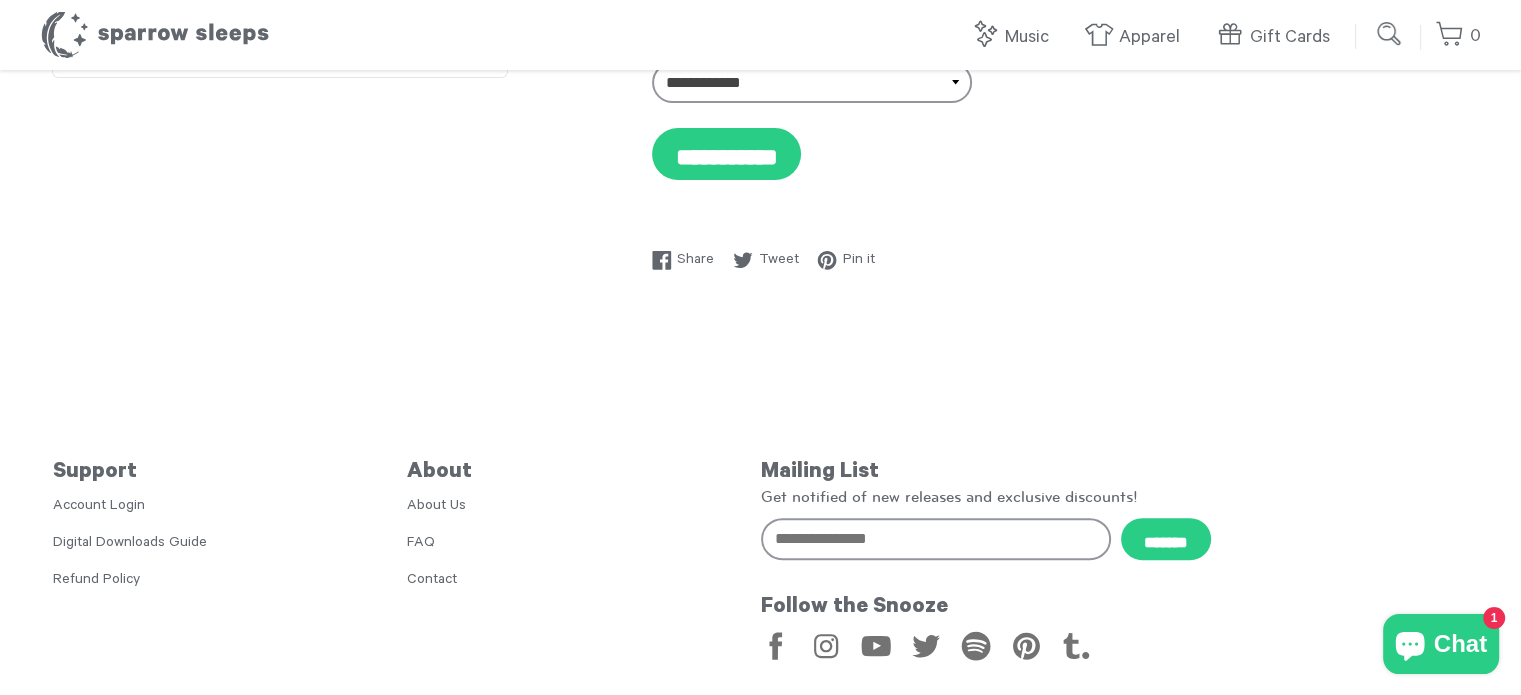scroll, scrollTop: 572, scrollLeft: 0, axis: vertical 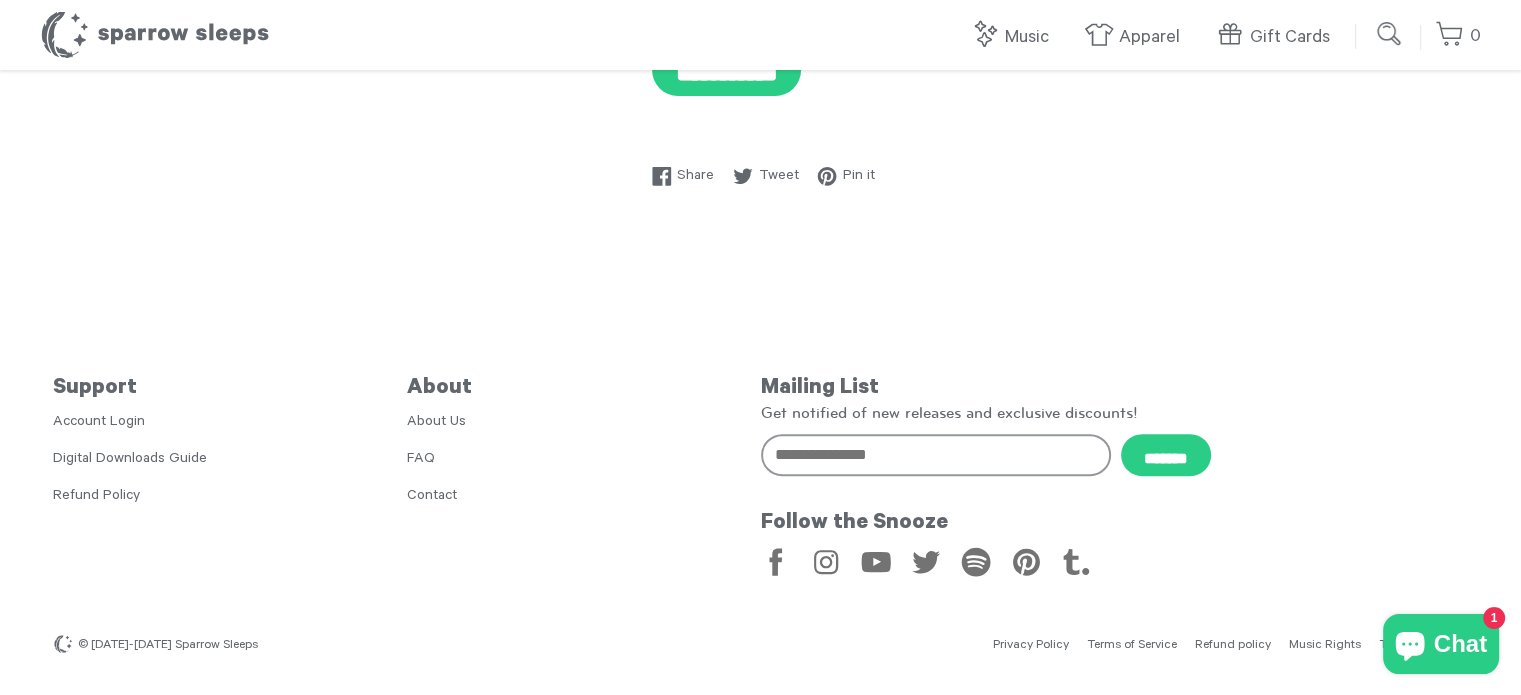 click on "Chat" at bounding box center [1460, 644] 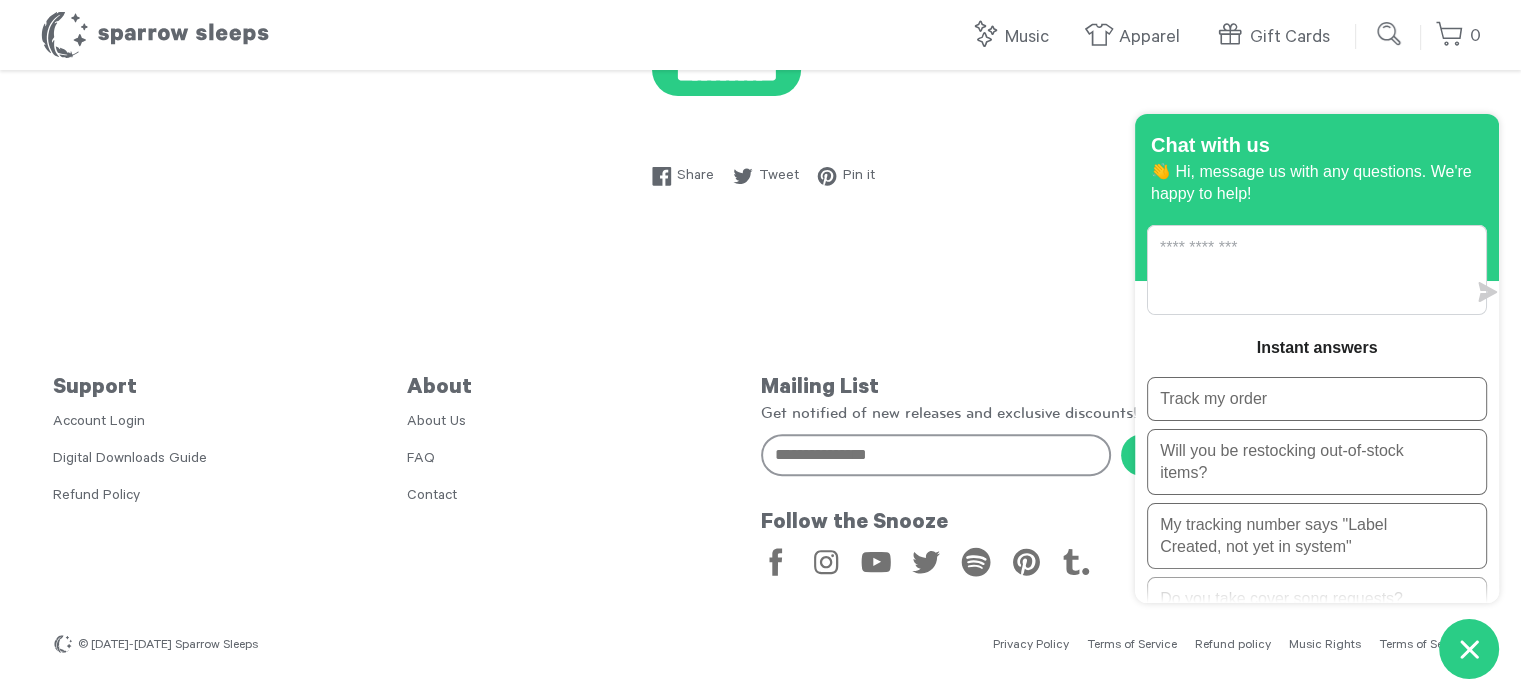scroll, scrollTop: 15, scrollLeft: 0, axis: vertical 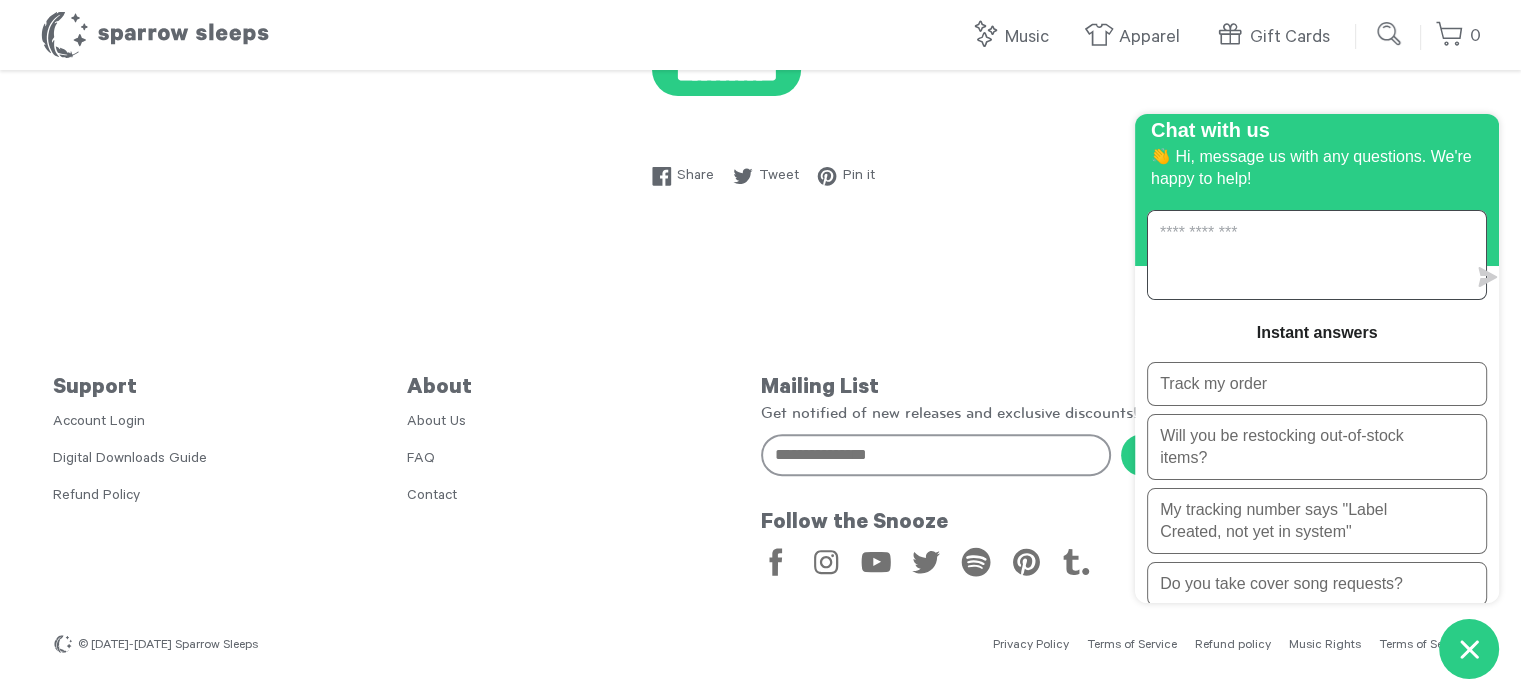 click at bounding box center (1307, 255) 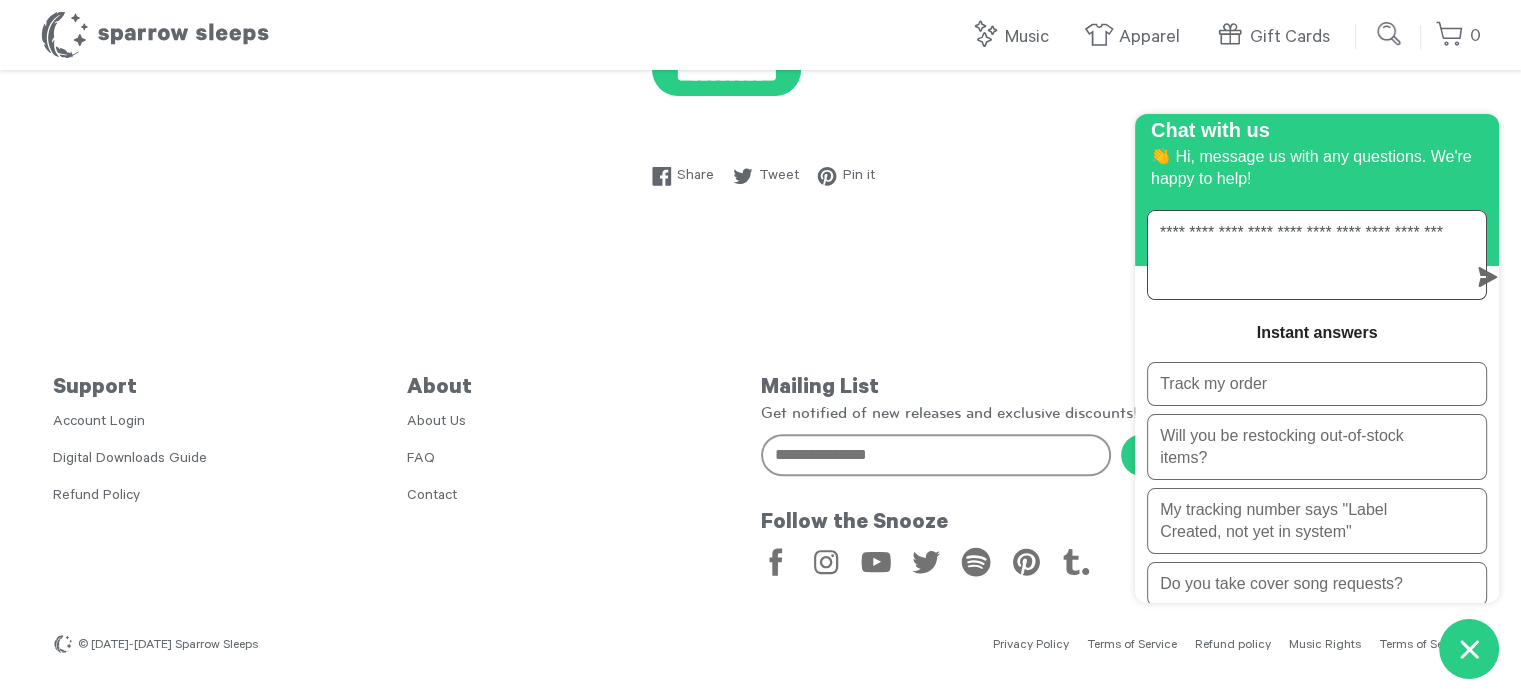 type on "**********" 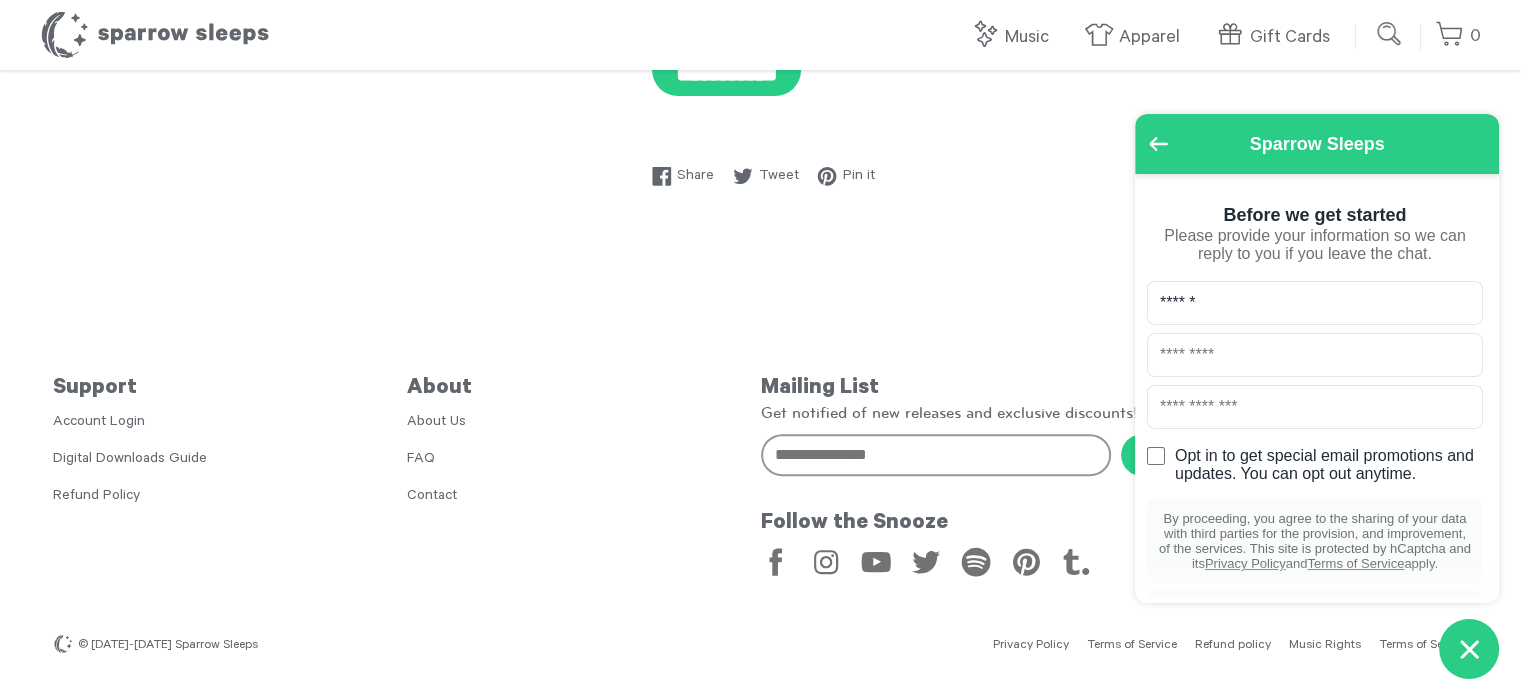 type on "******" 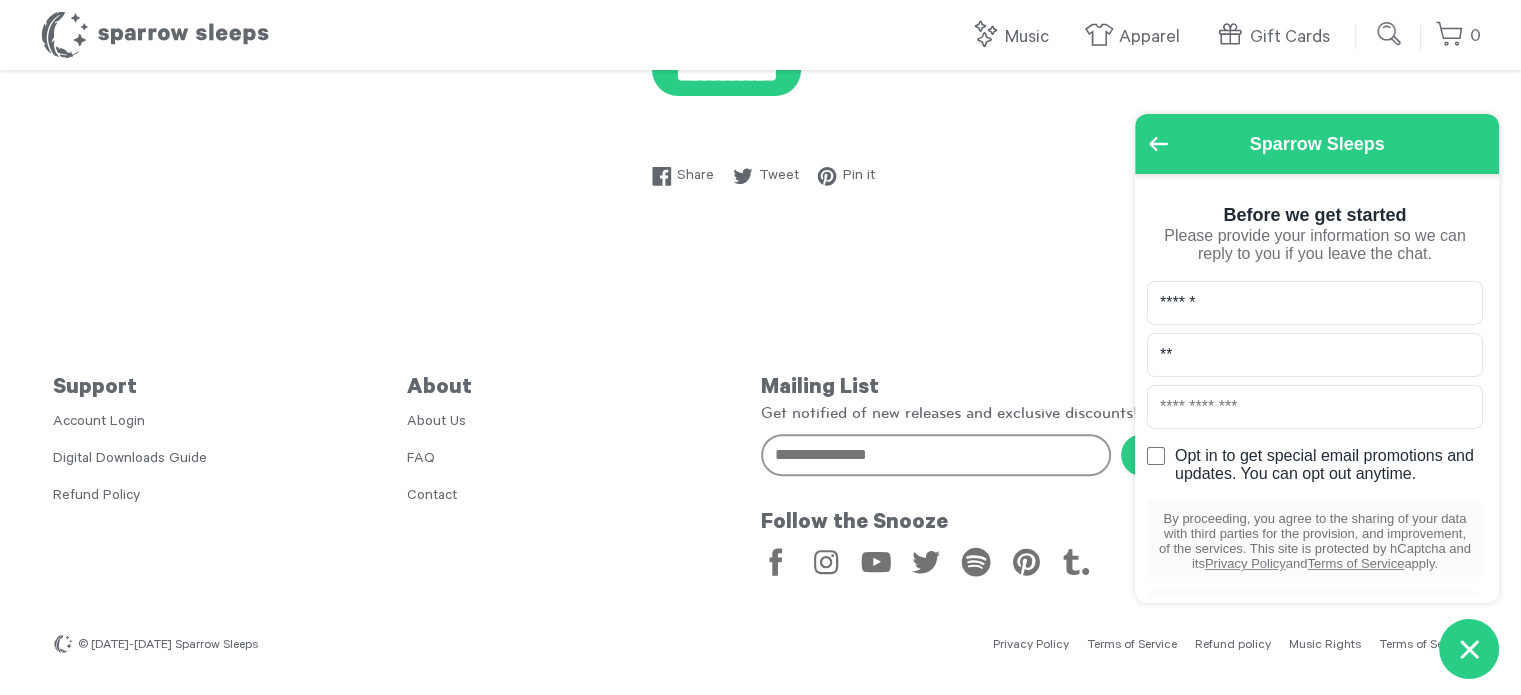 type on "**" 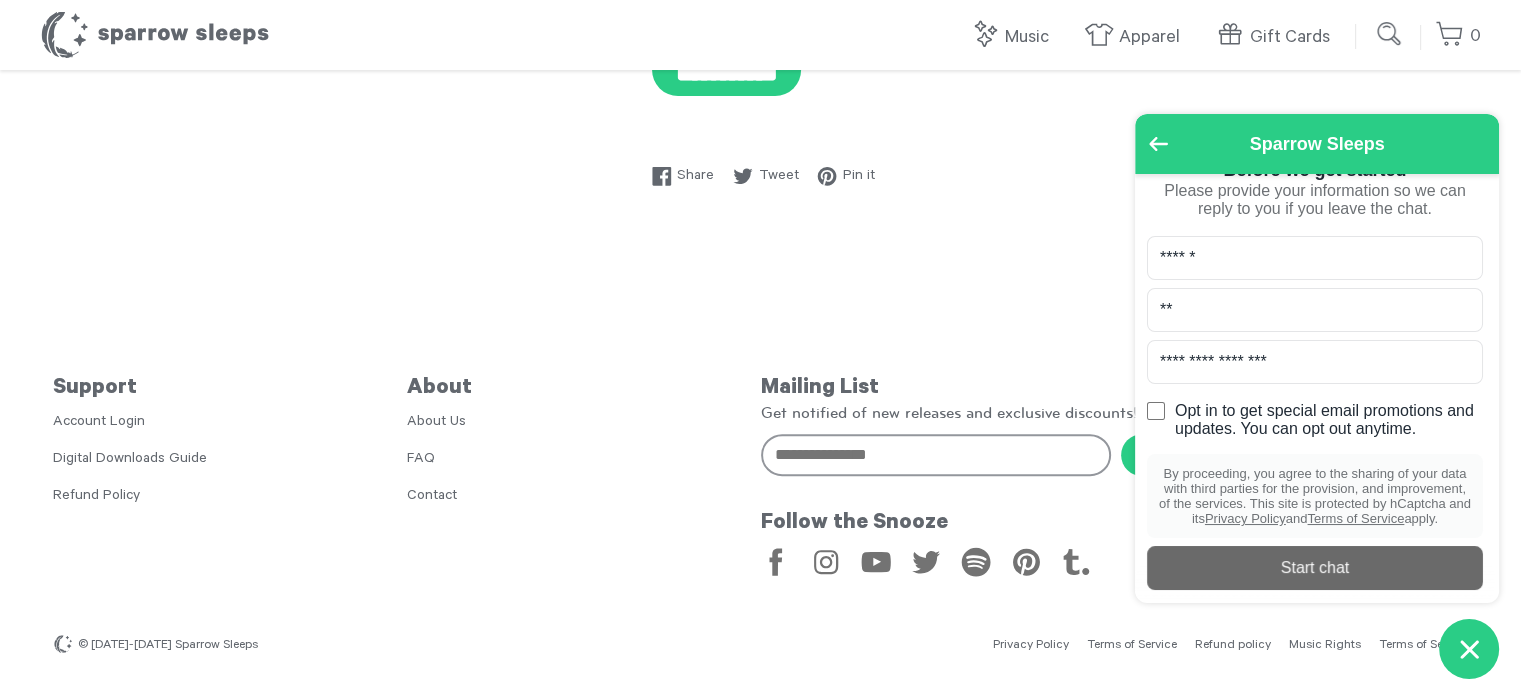 scroll, scrollTop: 96, scrollLeft: 0, axis: vertical 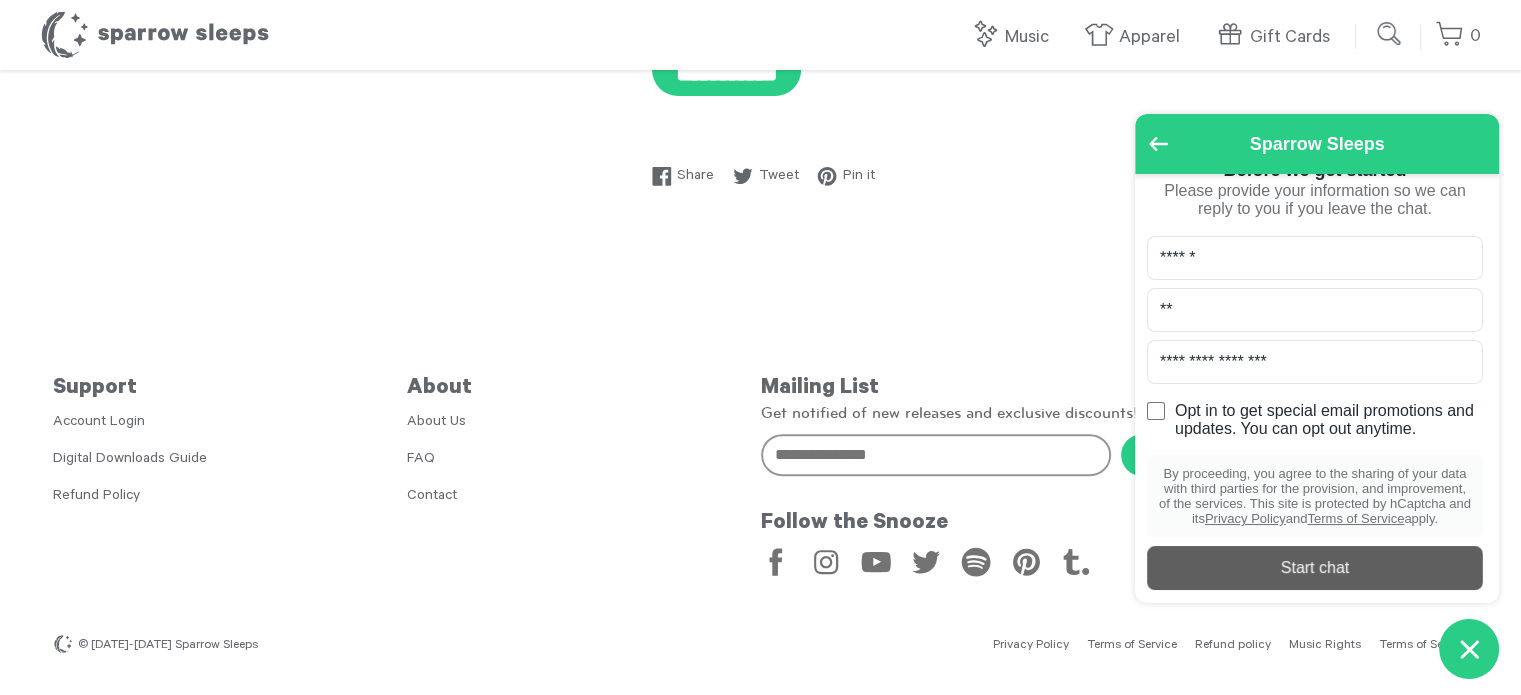 type on "**********" 